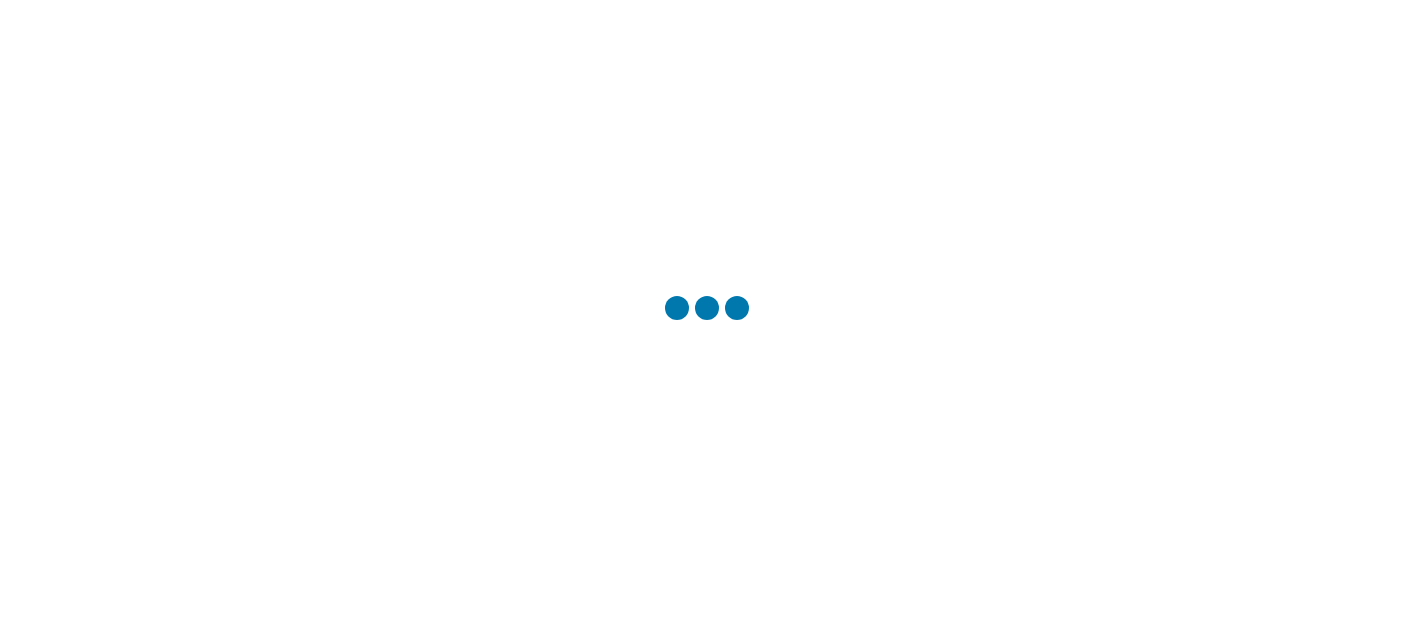 scroll, scrollTop: 0, scrollLeft: 0, axis: both 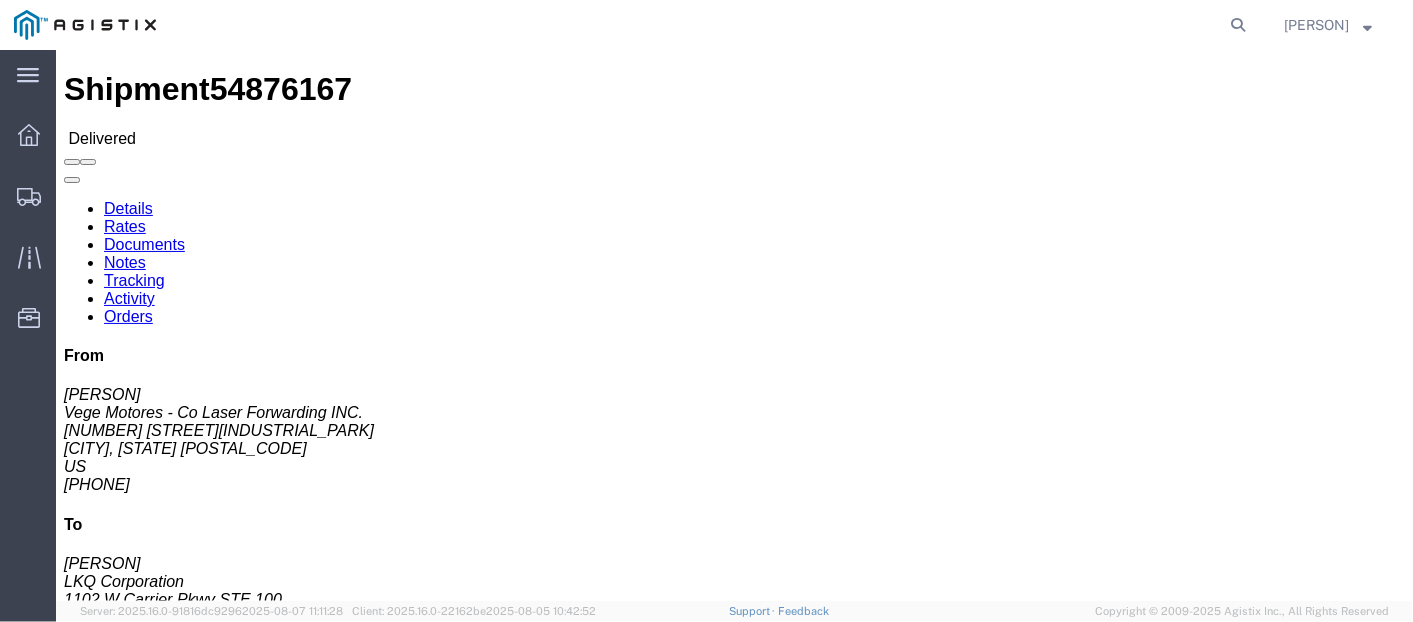 click 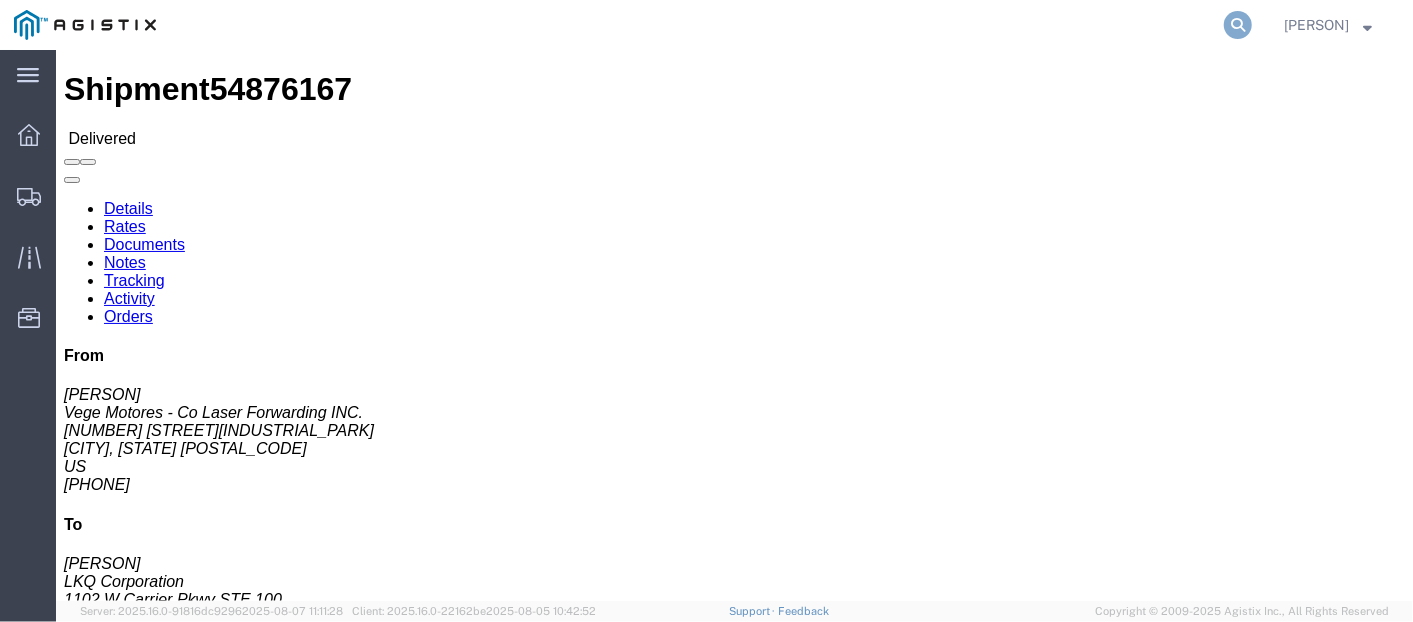 click 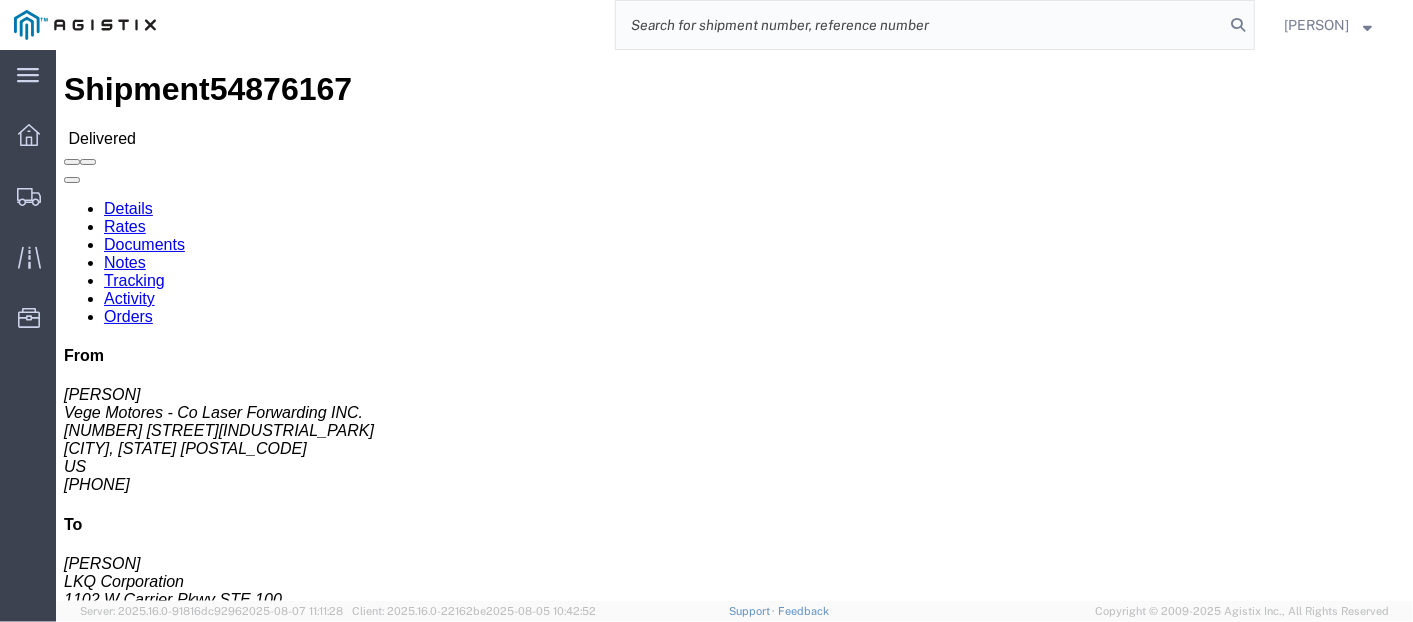 click 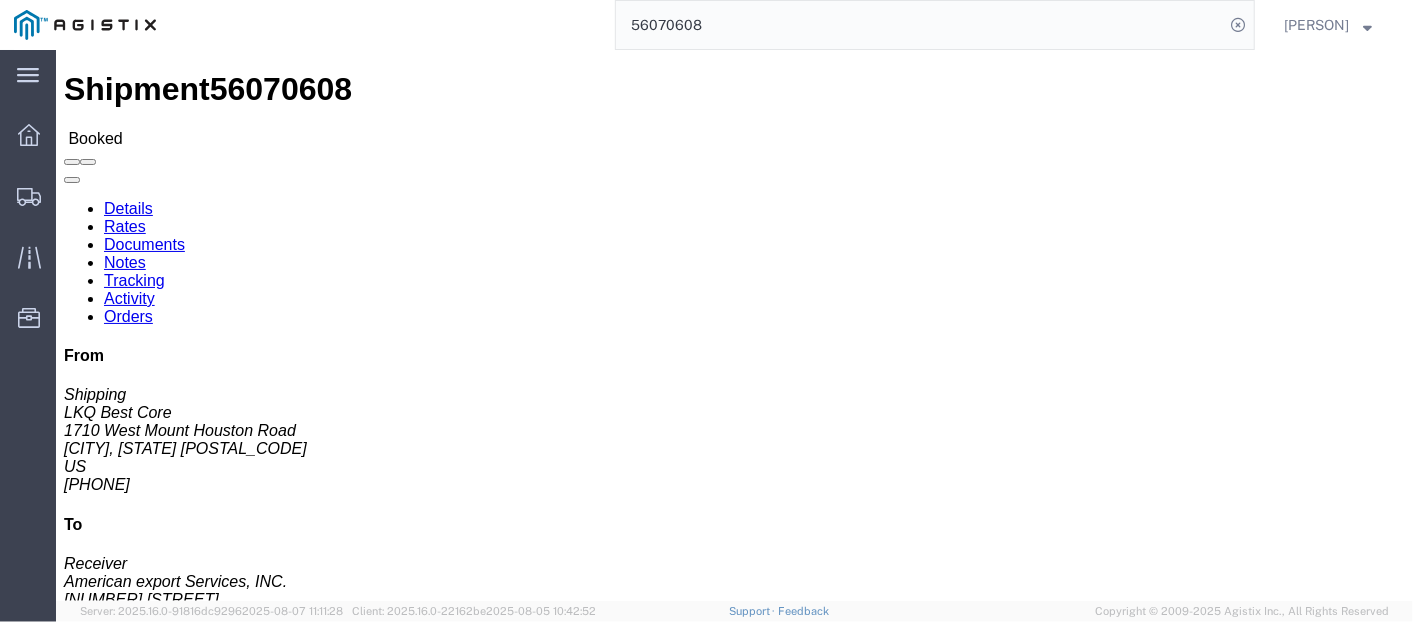 click on "Rates" 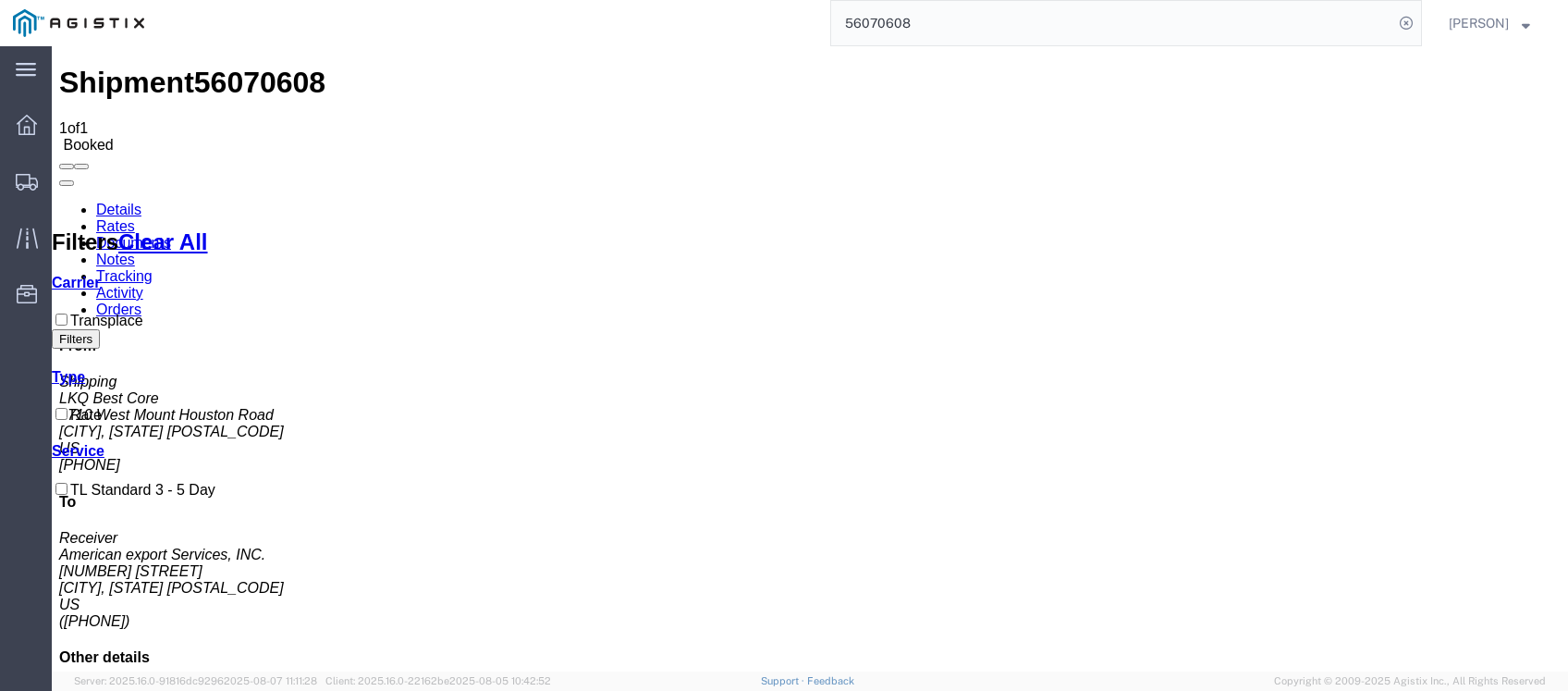 click on "Contract Rate" at bounding box center (736, 1519) 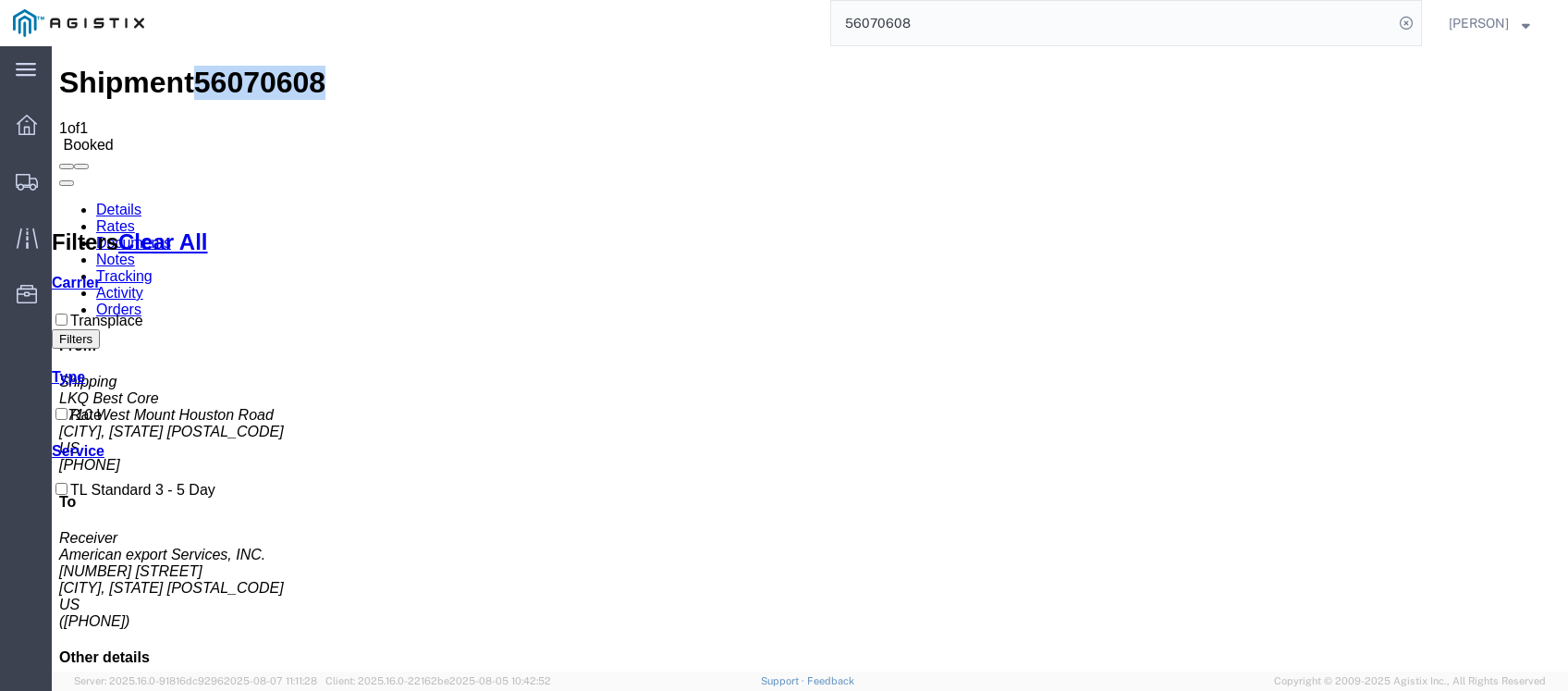 click on "56070608" at bounding box center (260, 82) 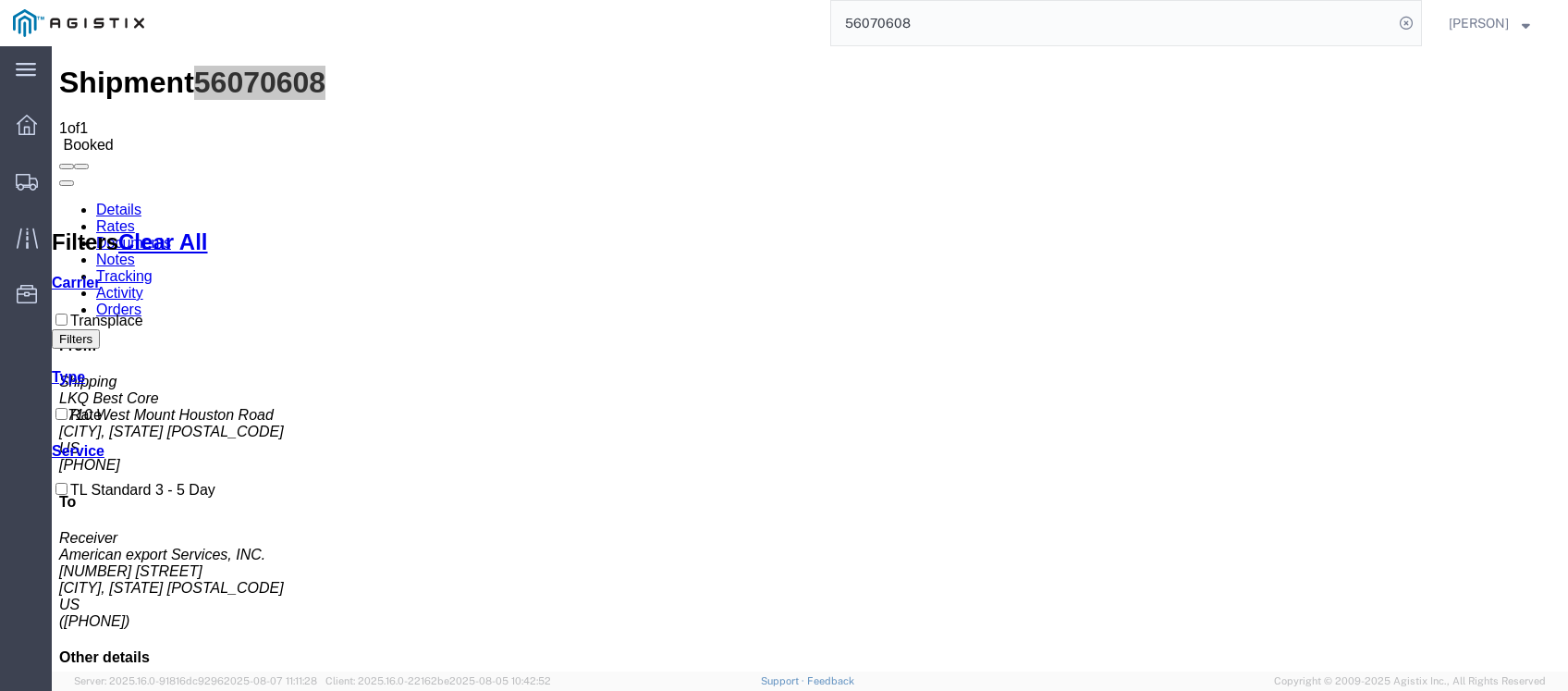 click on "56070608" 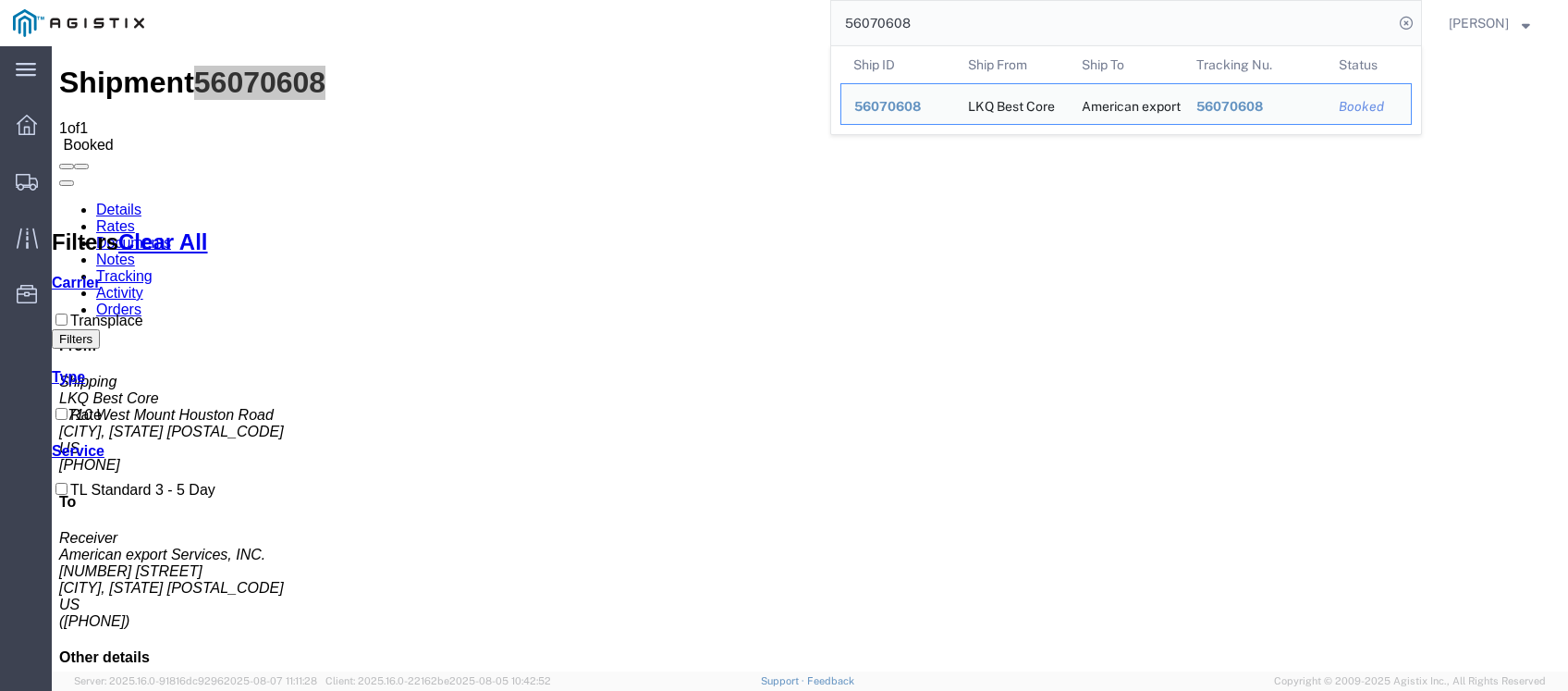 click on "56070608" 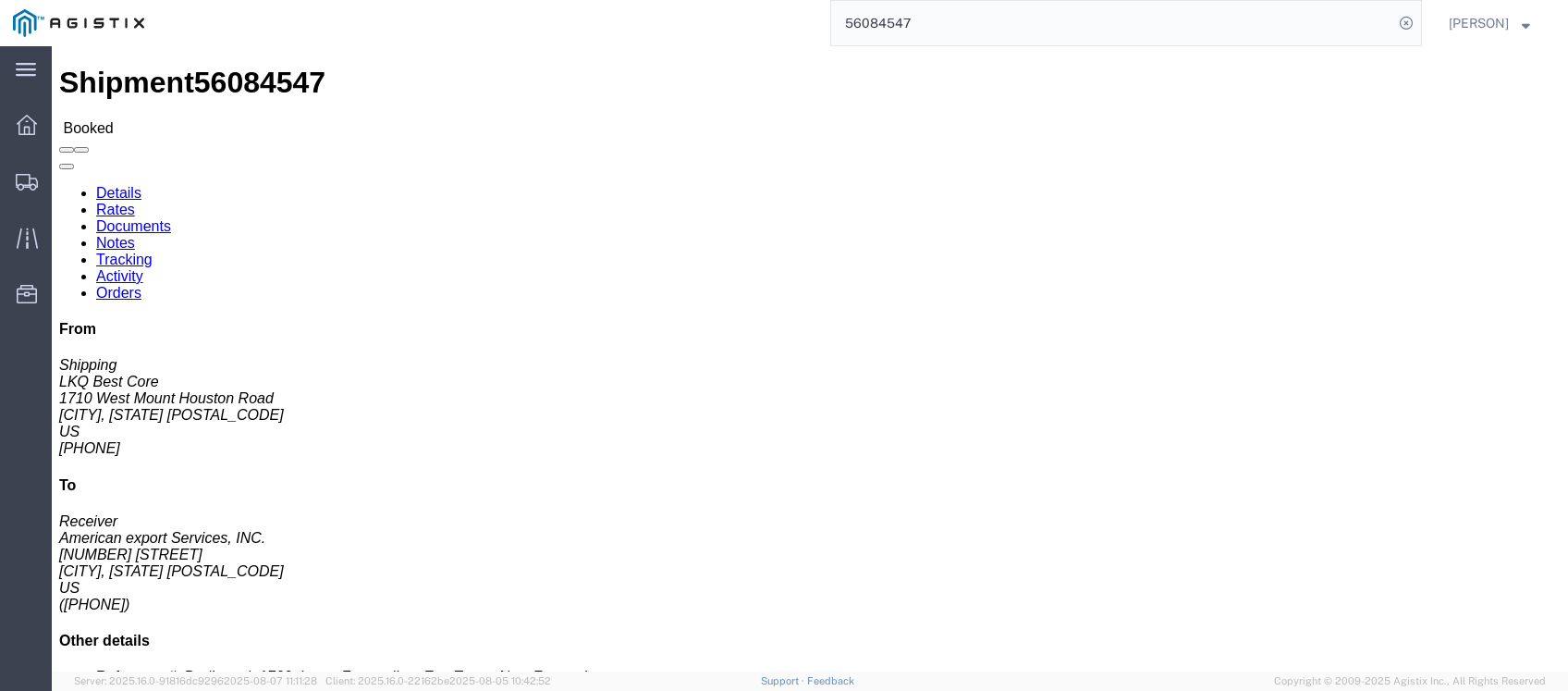 click 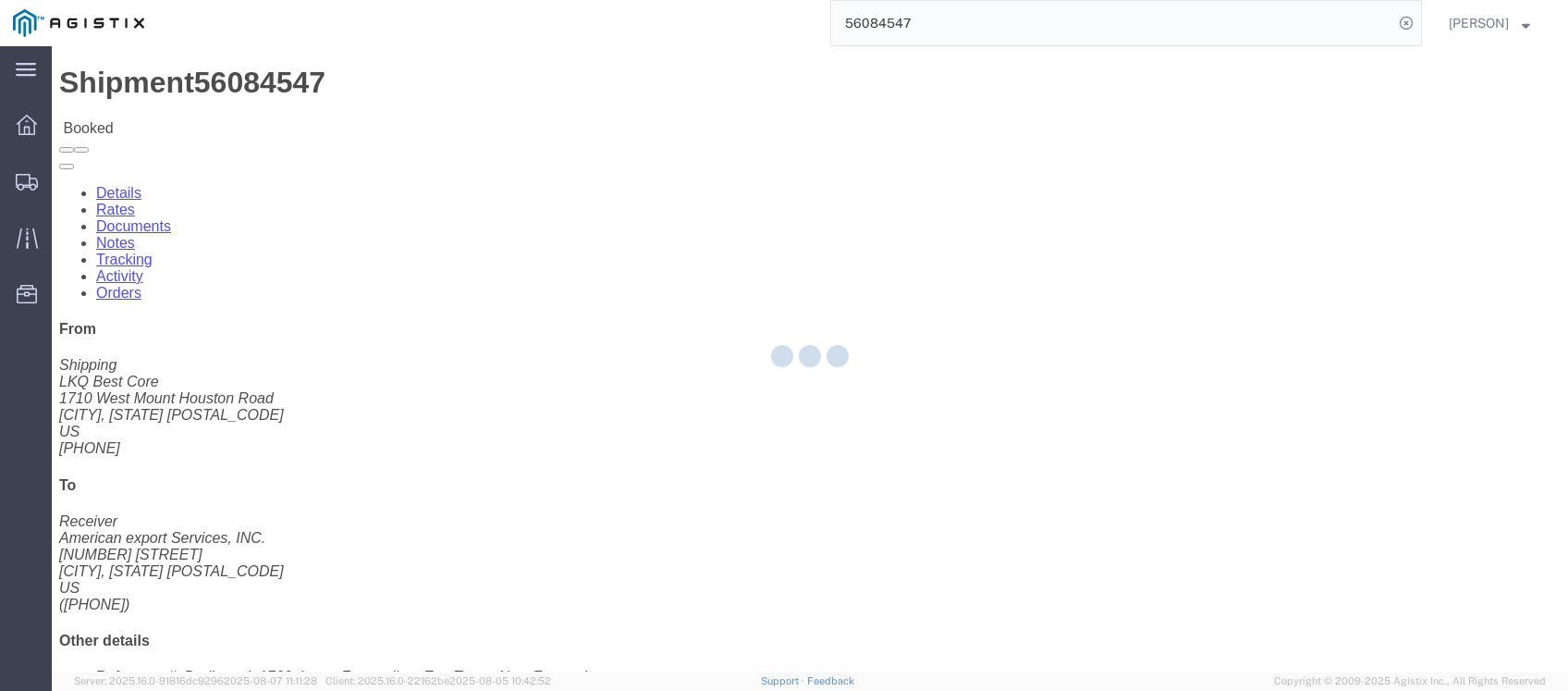 click 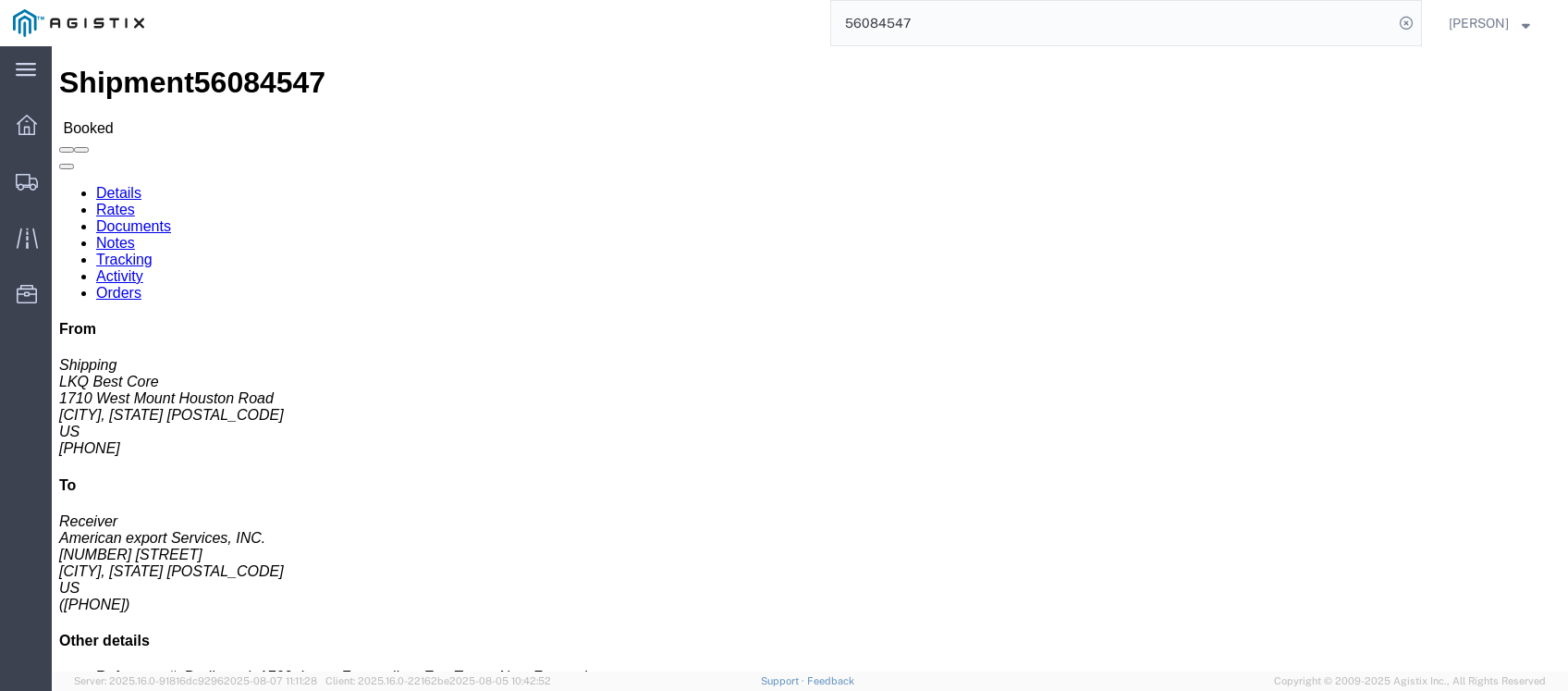 click on "Rates" 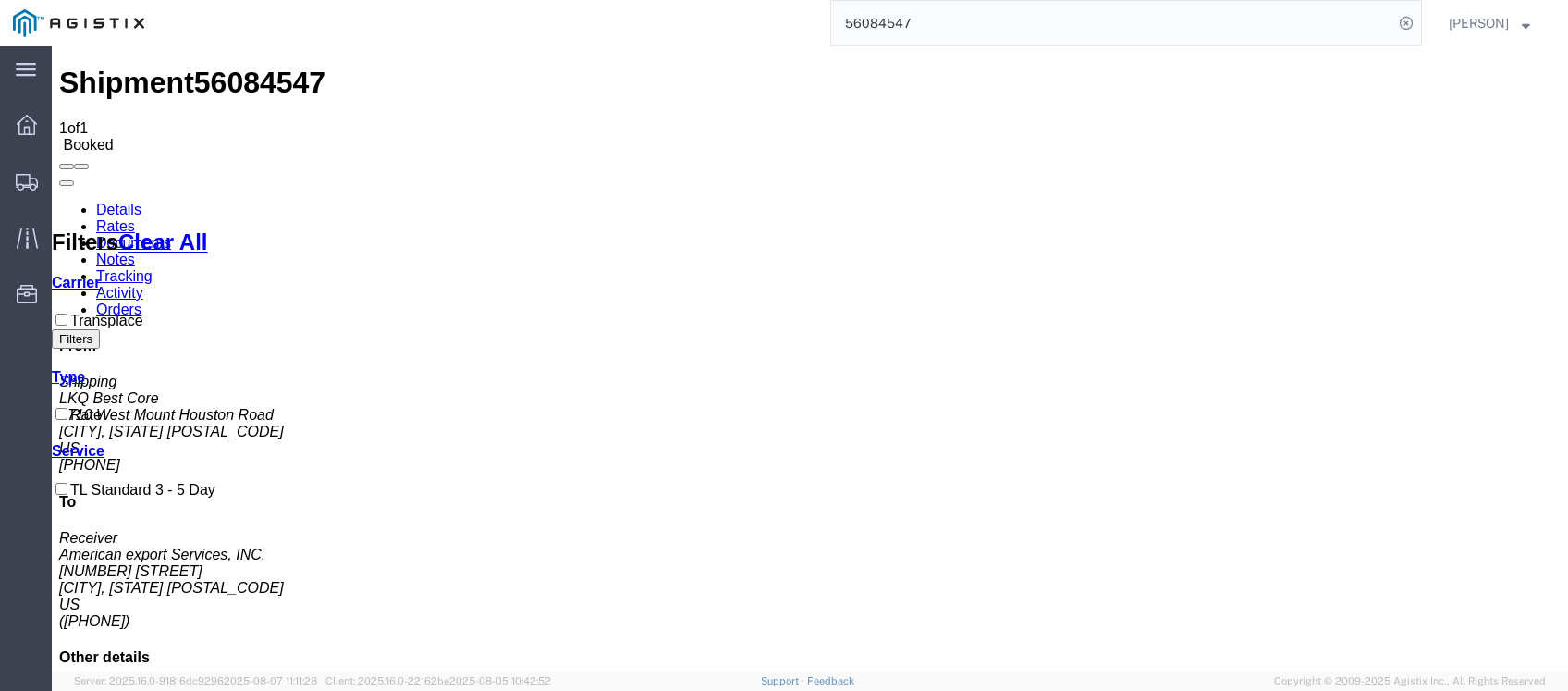 click on "56084547" 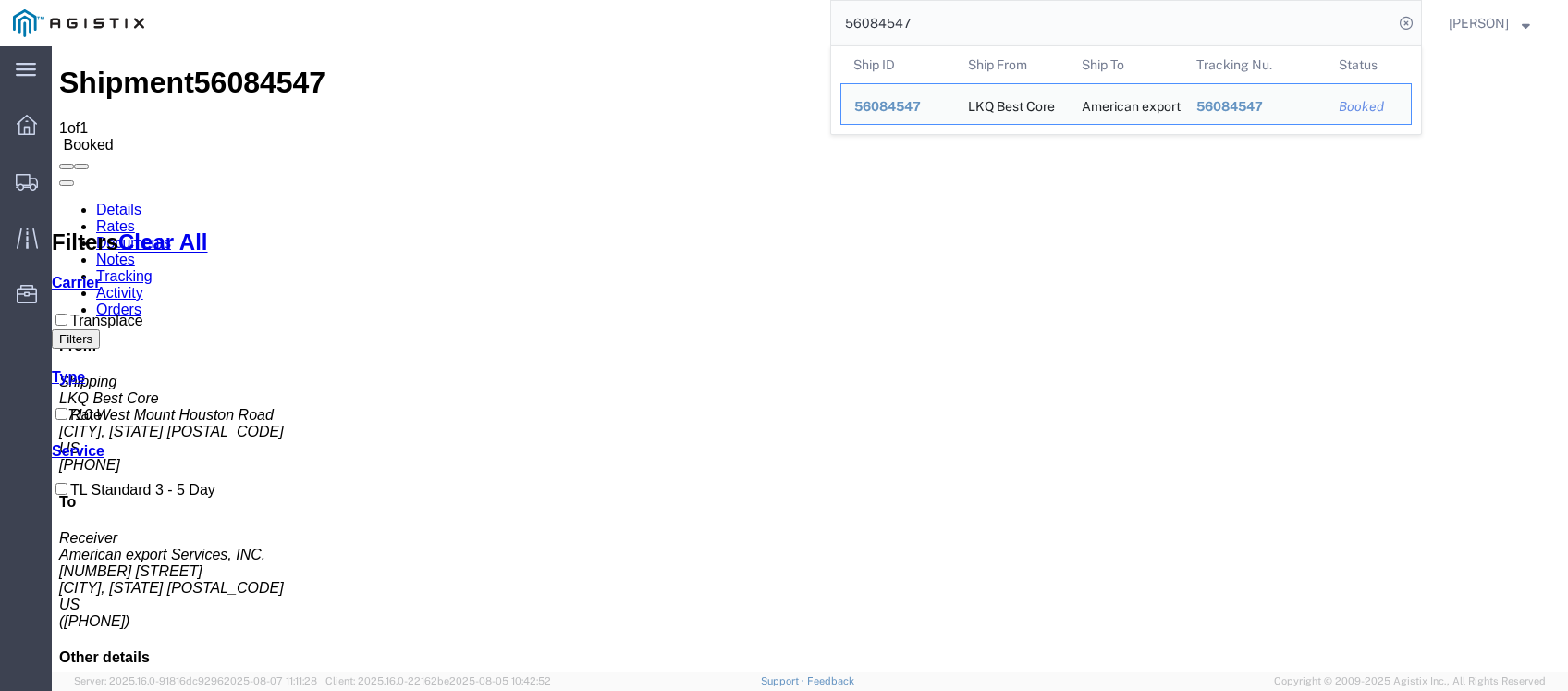 click on "56084547" 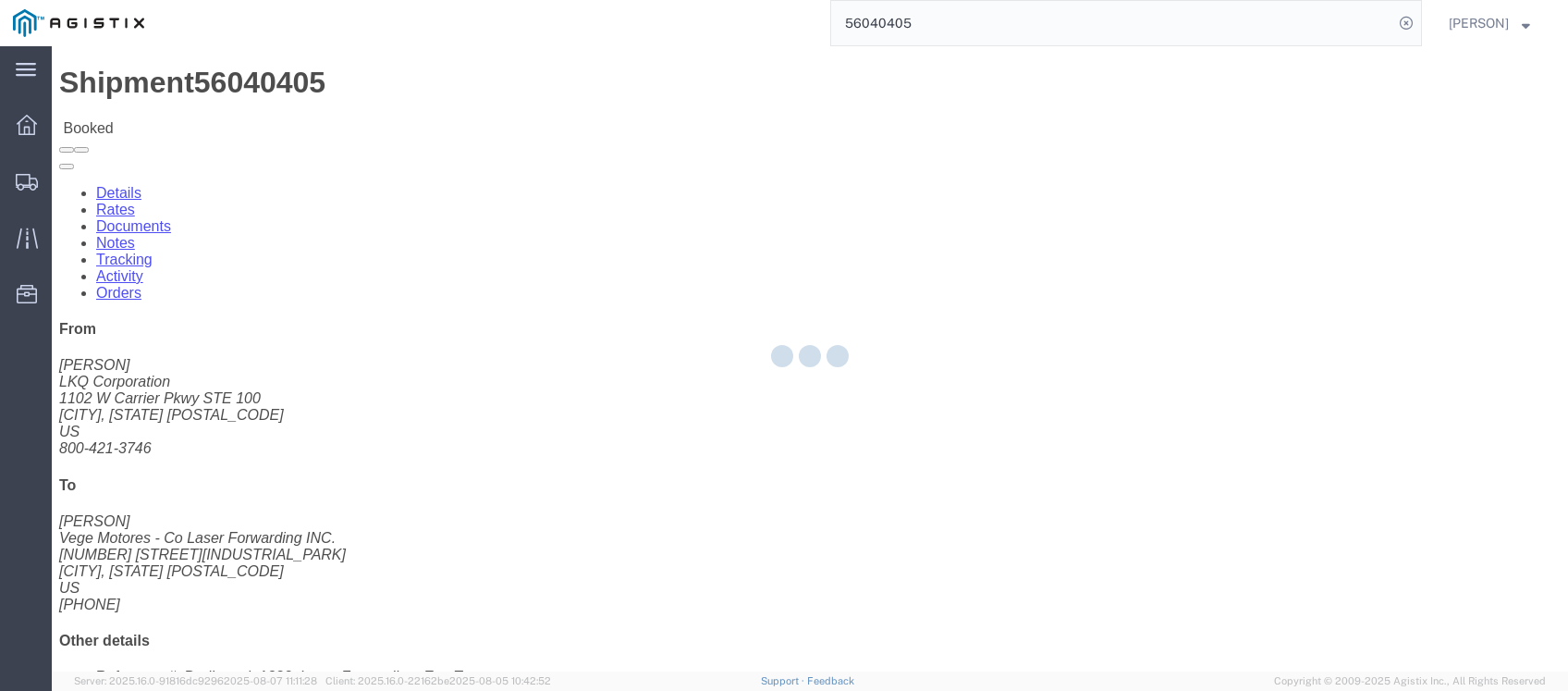 click 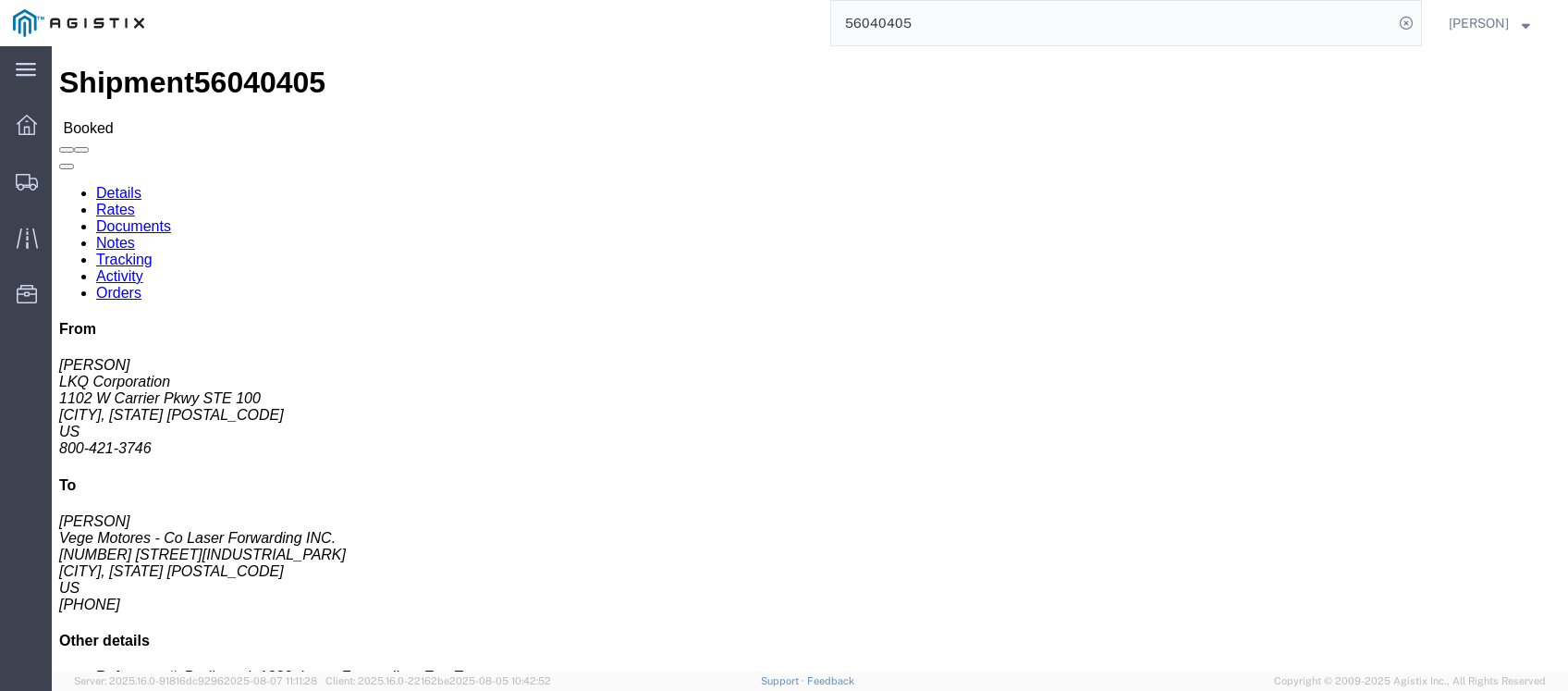 click on "Rates" 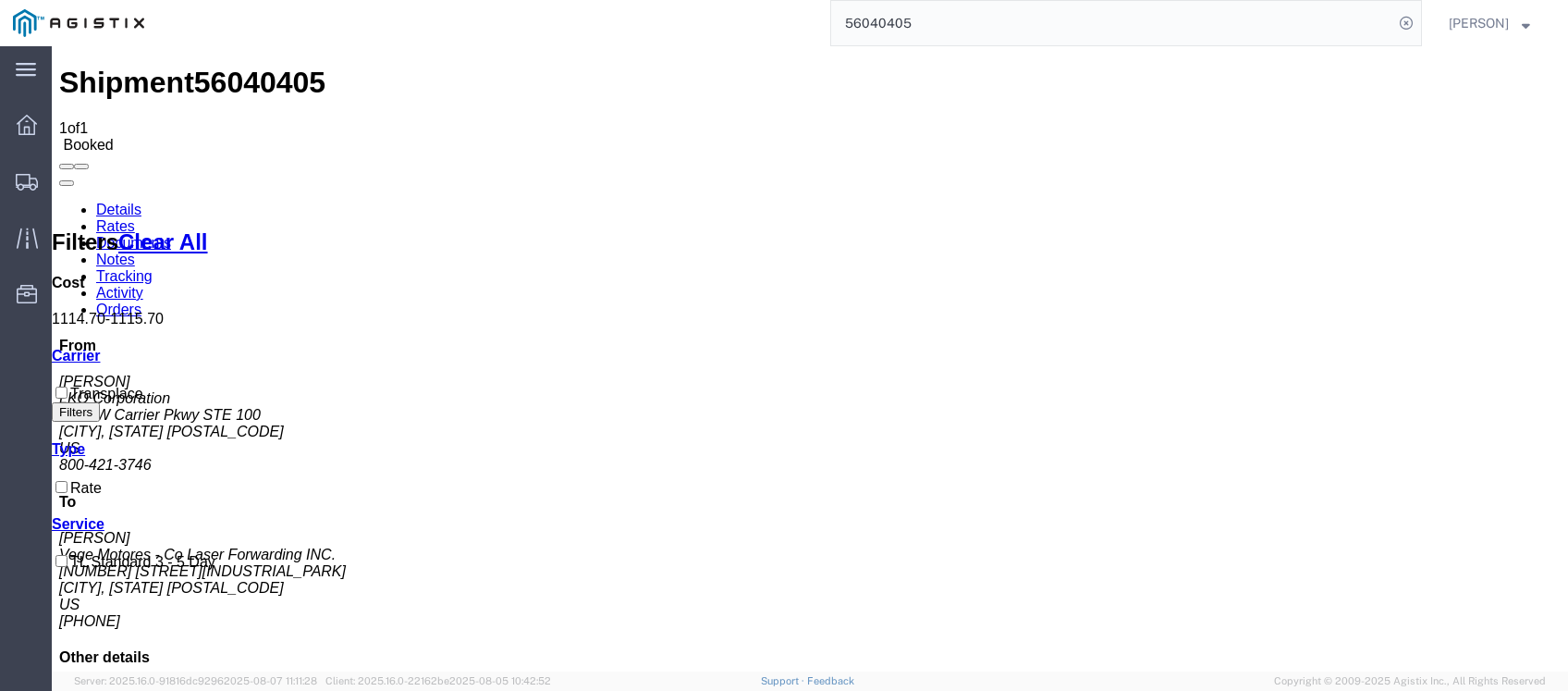 click on "56040405" 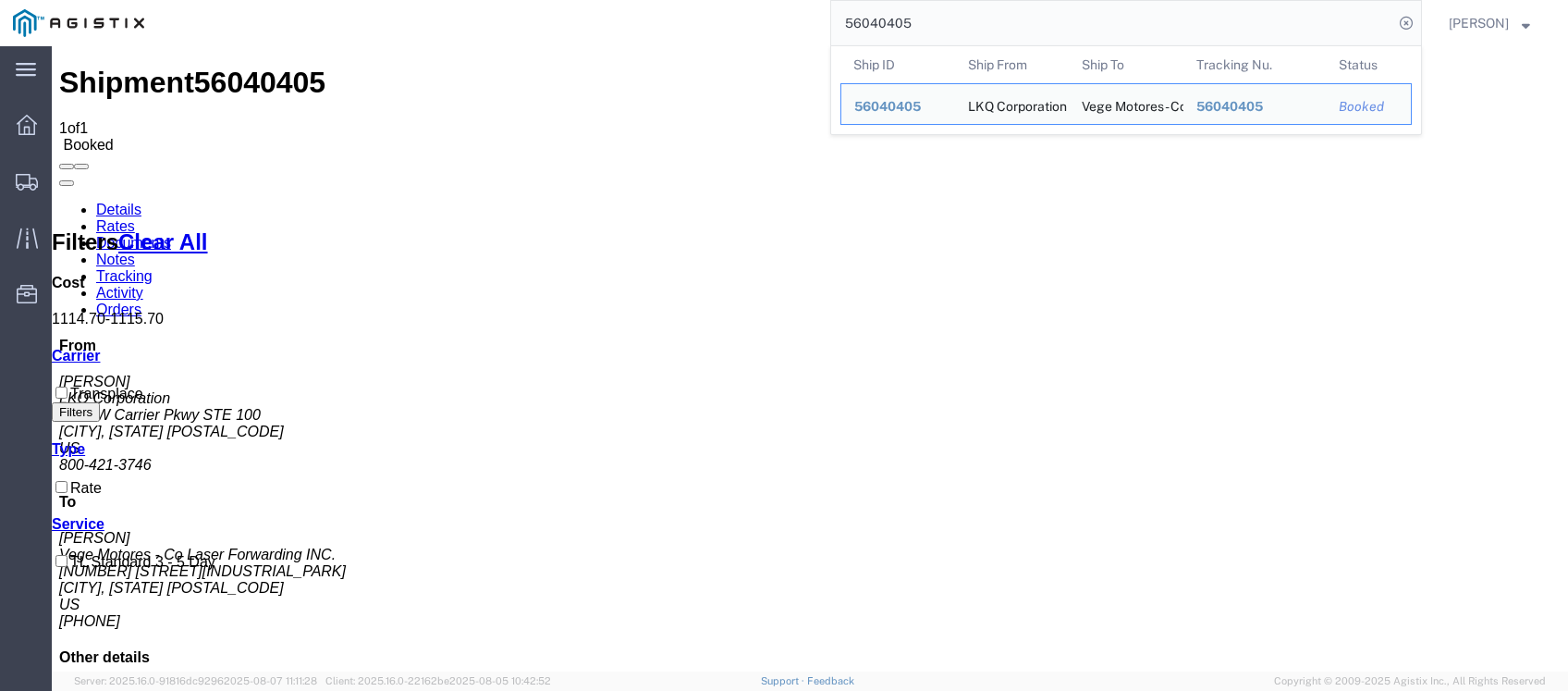 click on "56040405" 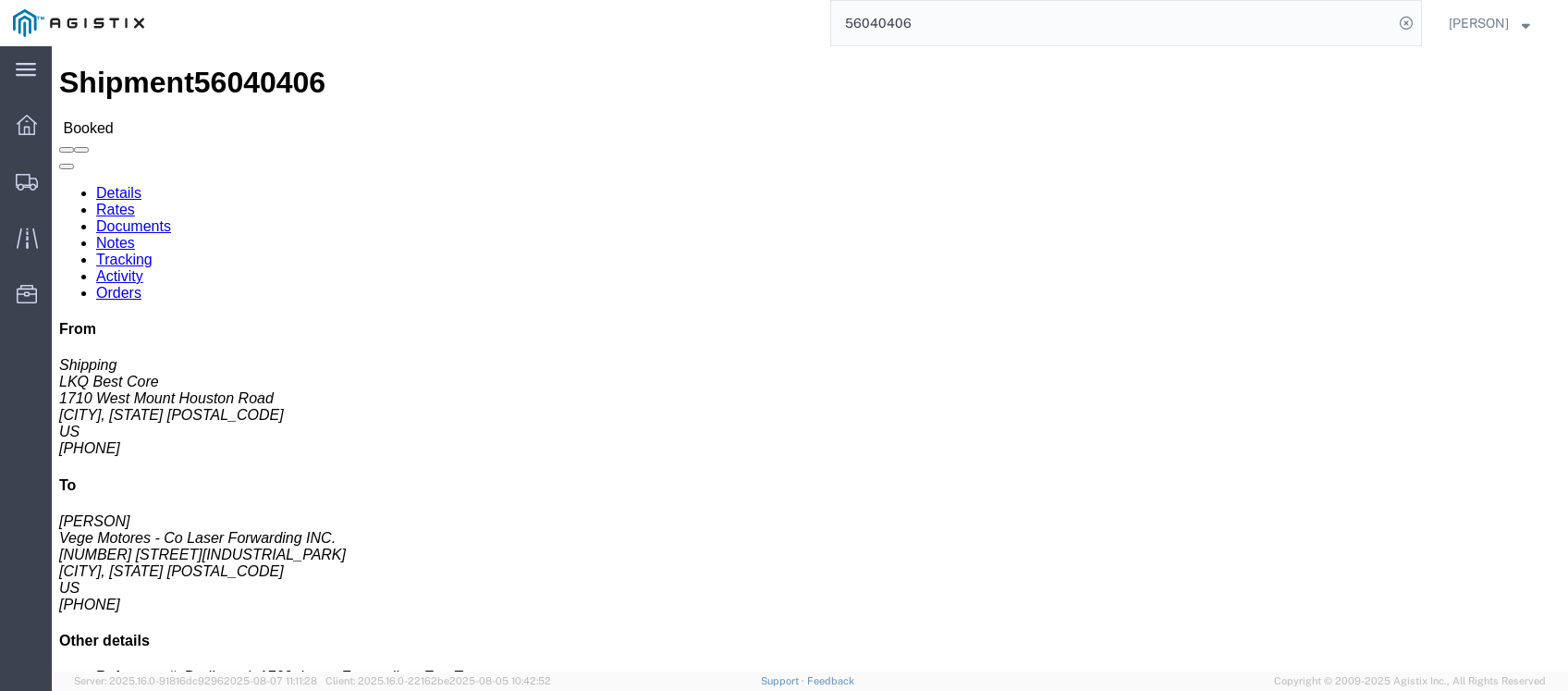 click on "Rates" 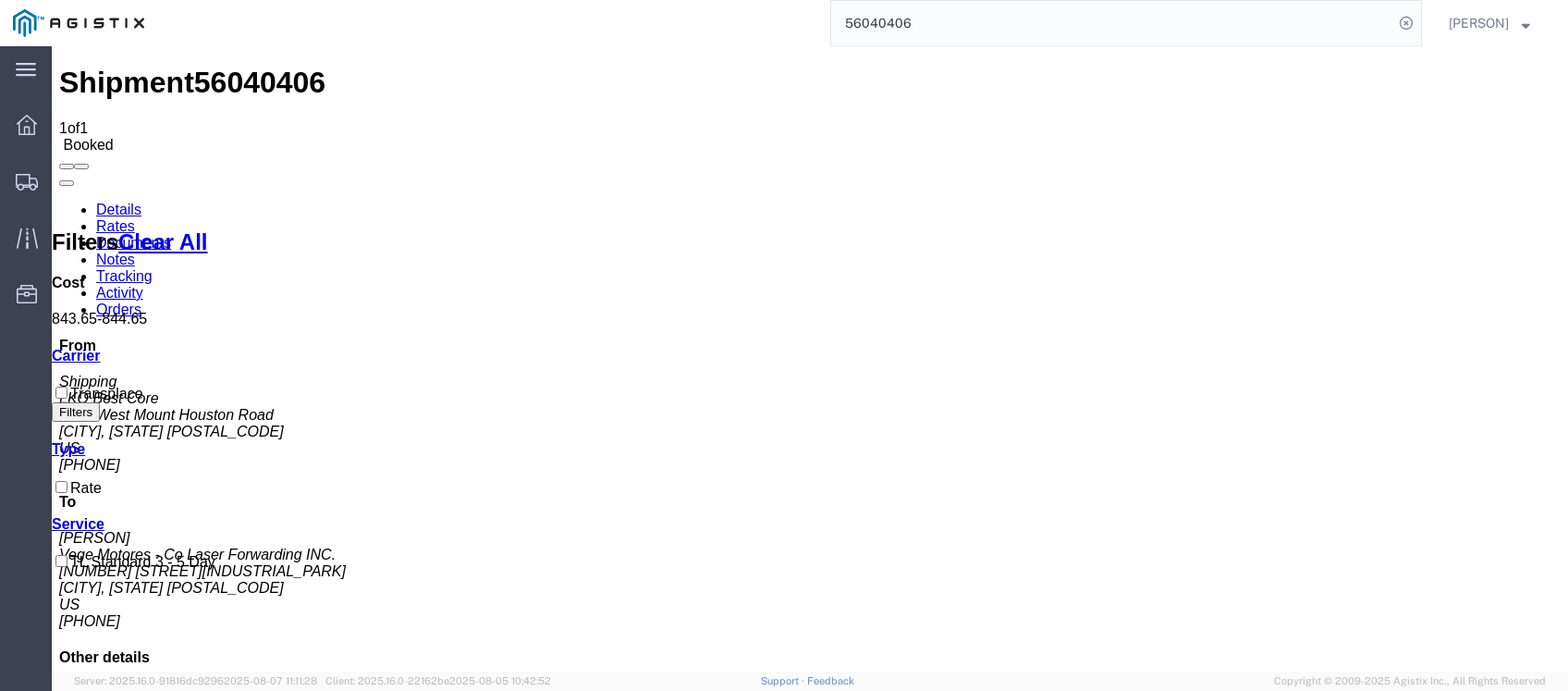 click on "56040406" 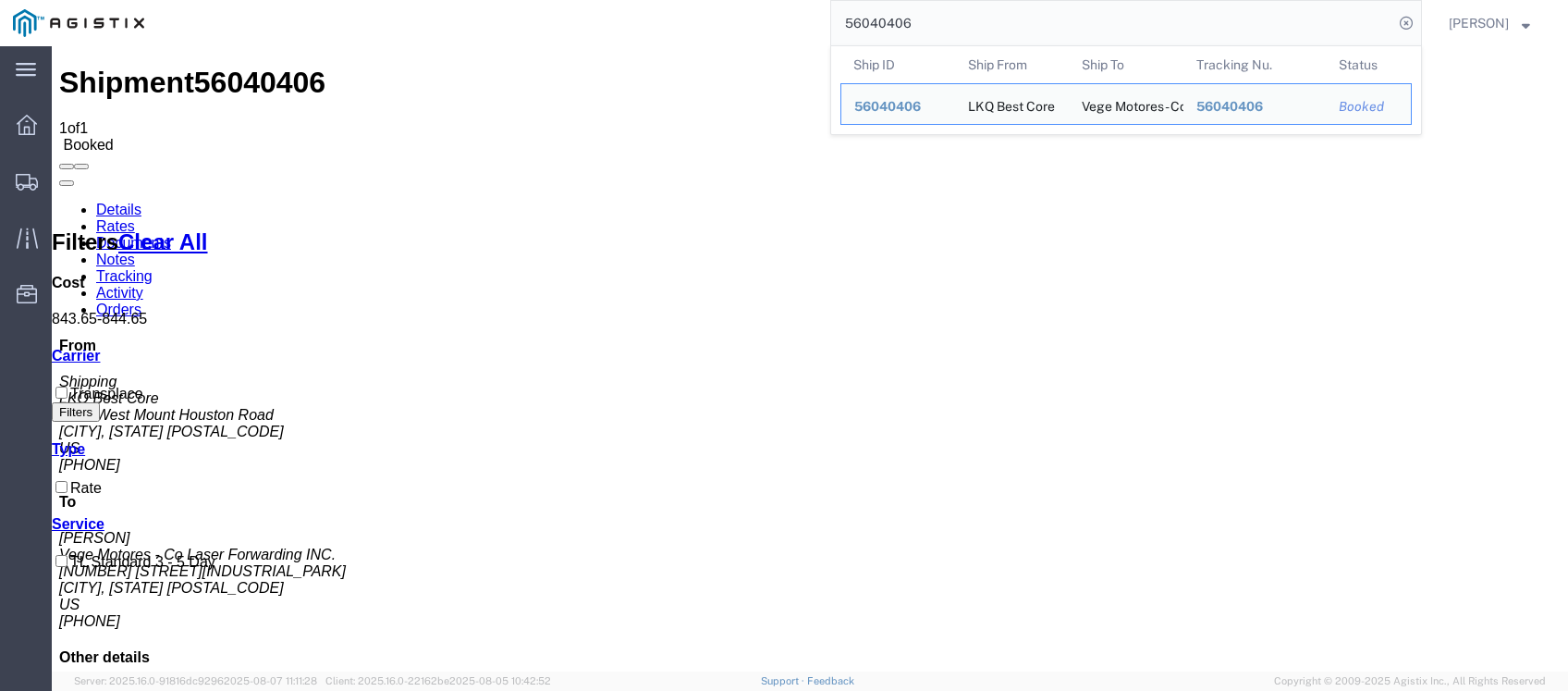 click on "56040406" 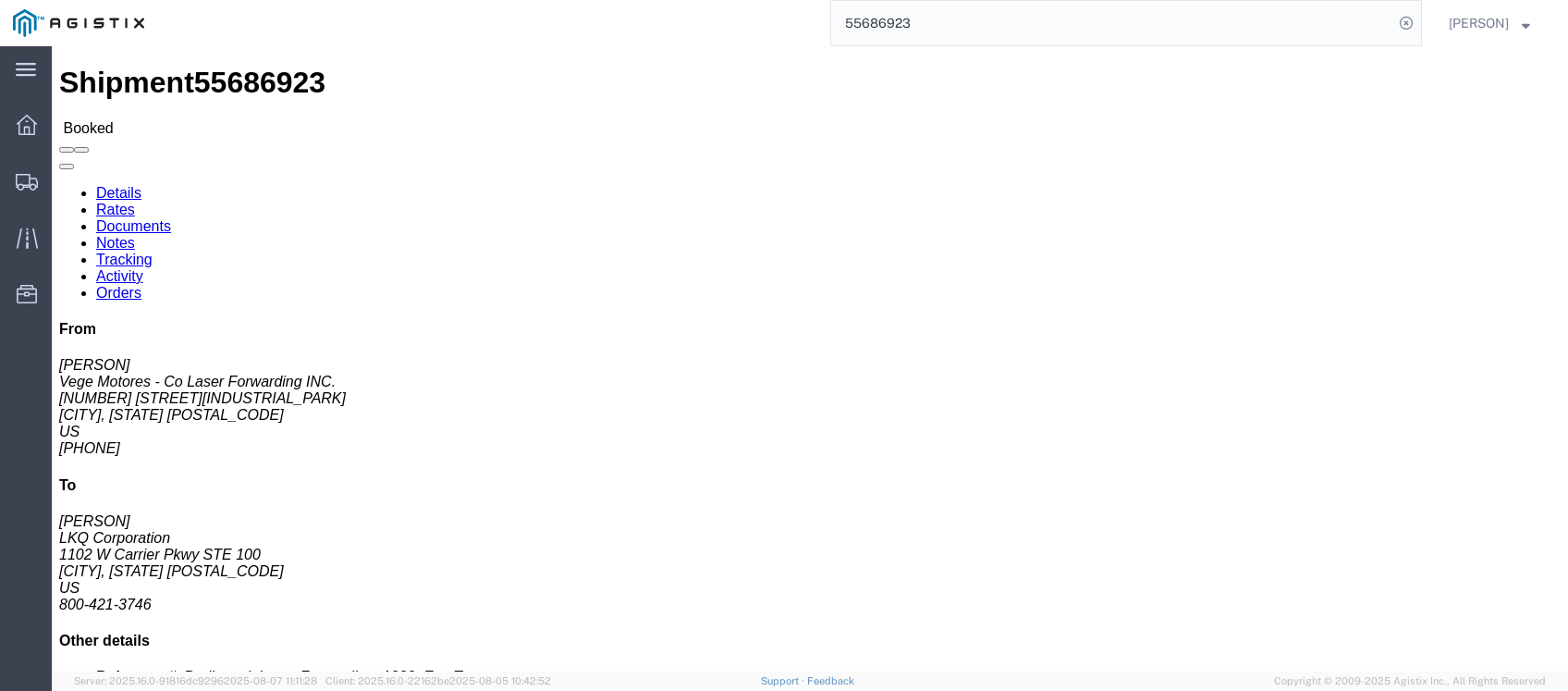 click on "Rates" 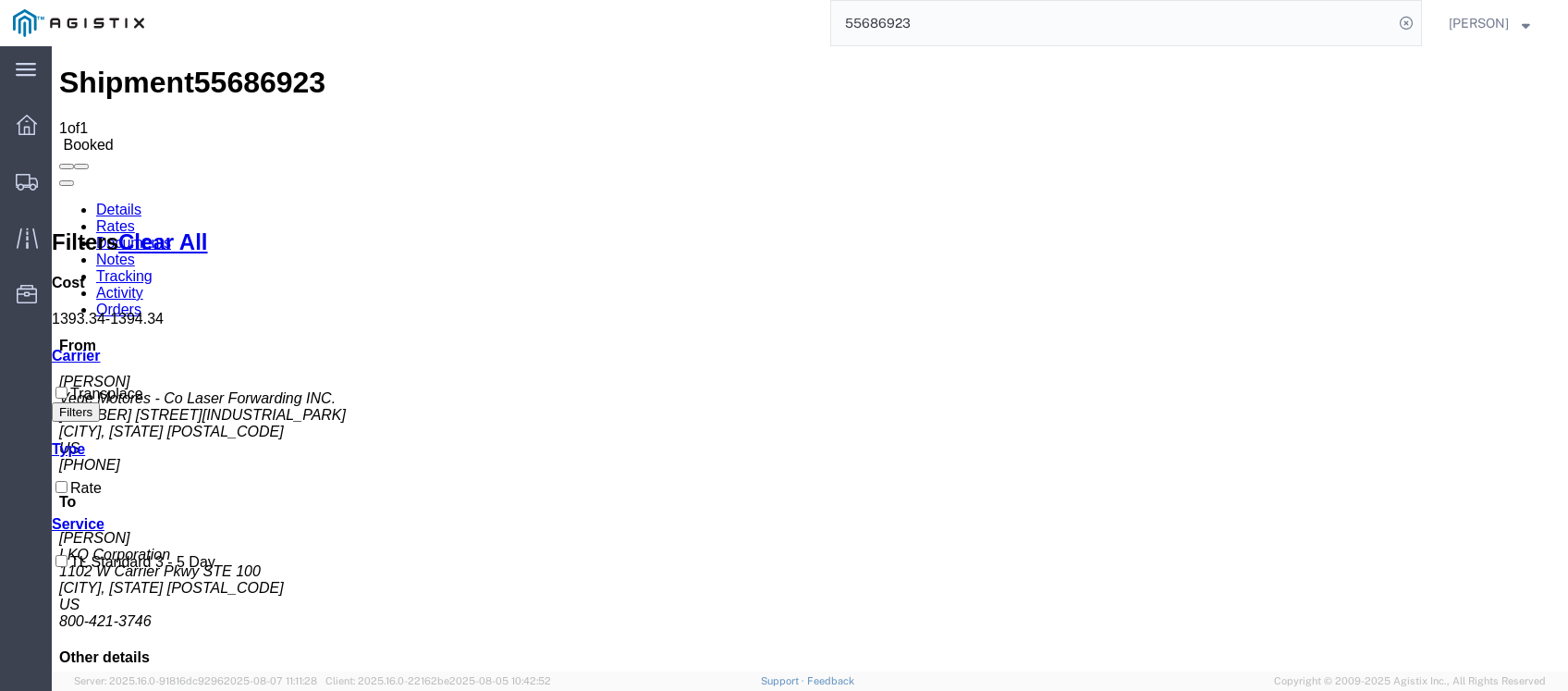 click on "55686923" 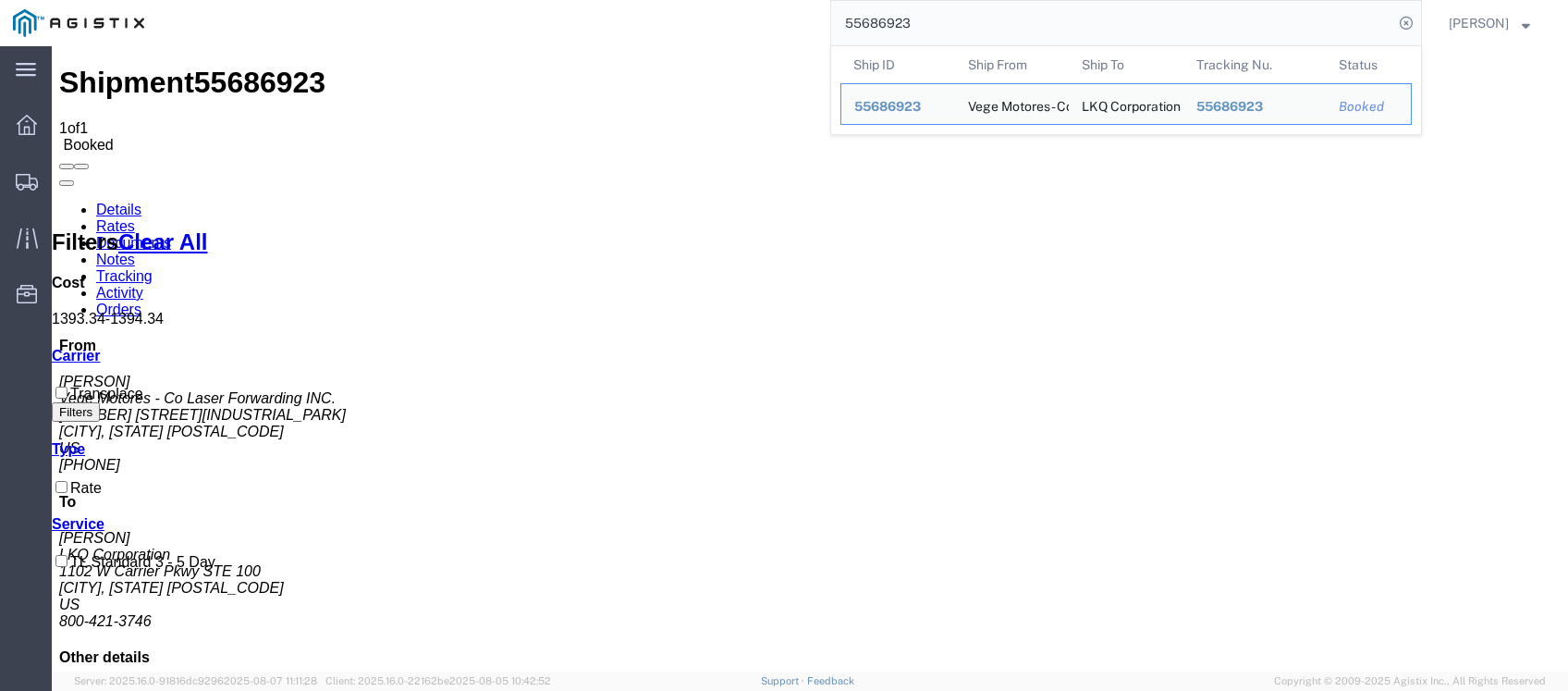 click on "55686923" 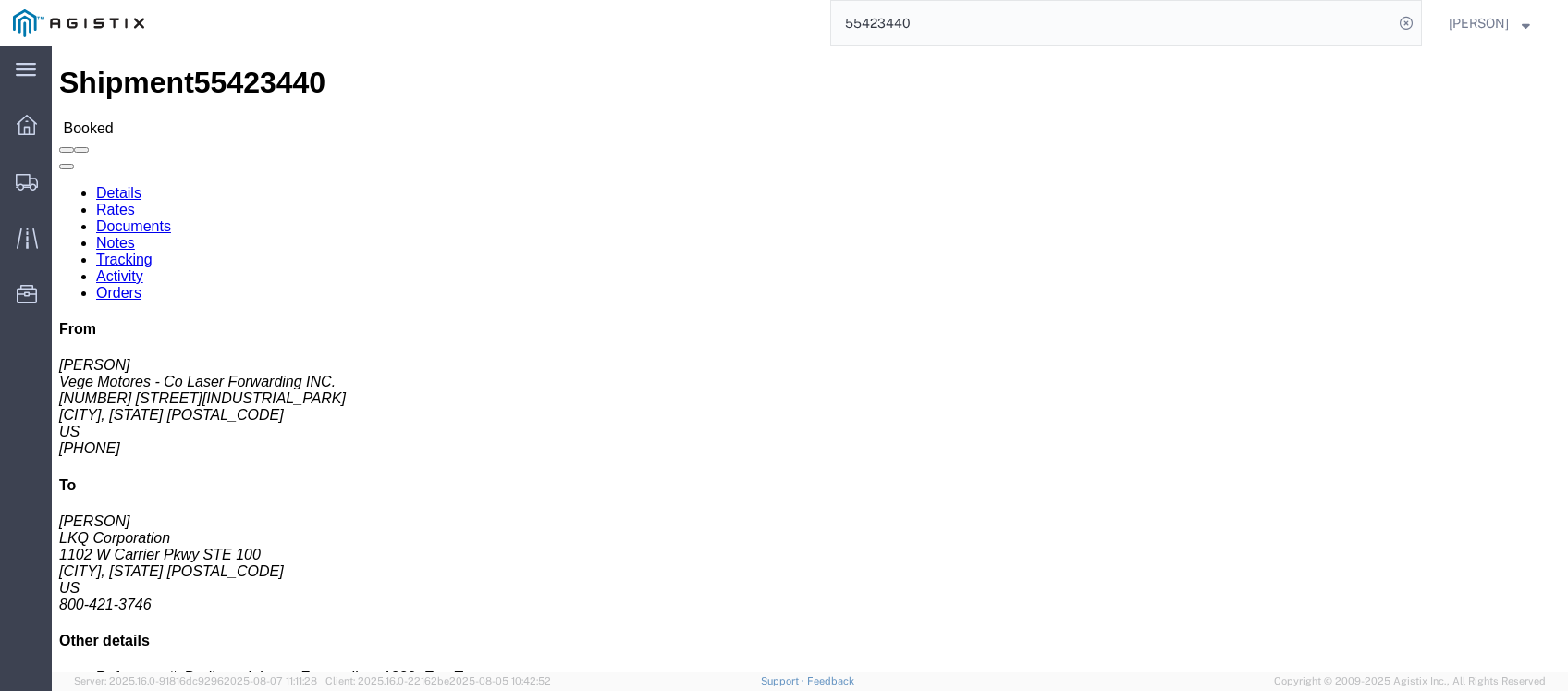 click on "Details" 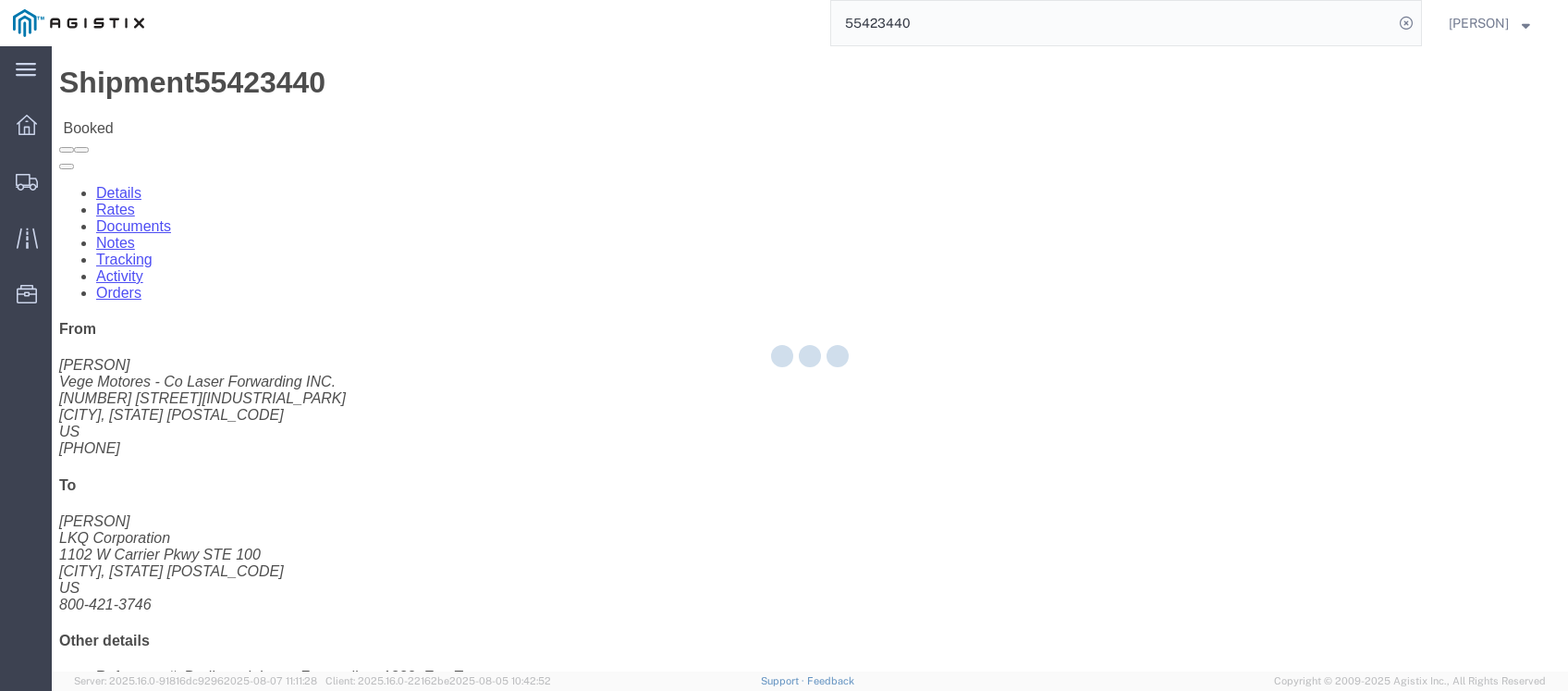 click 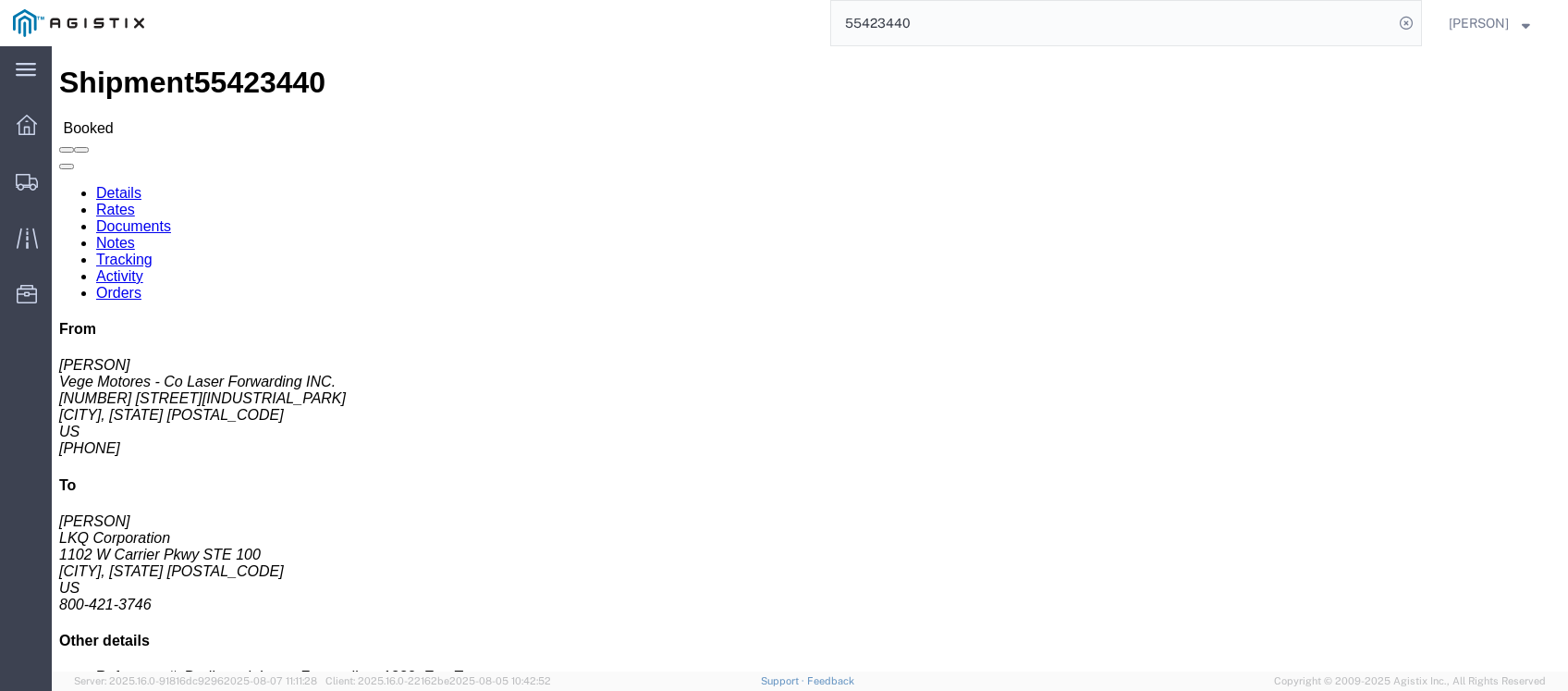 click on "Rates" 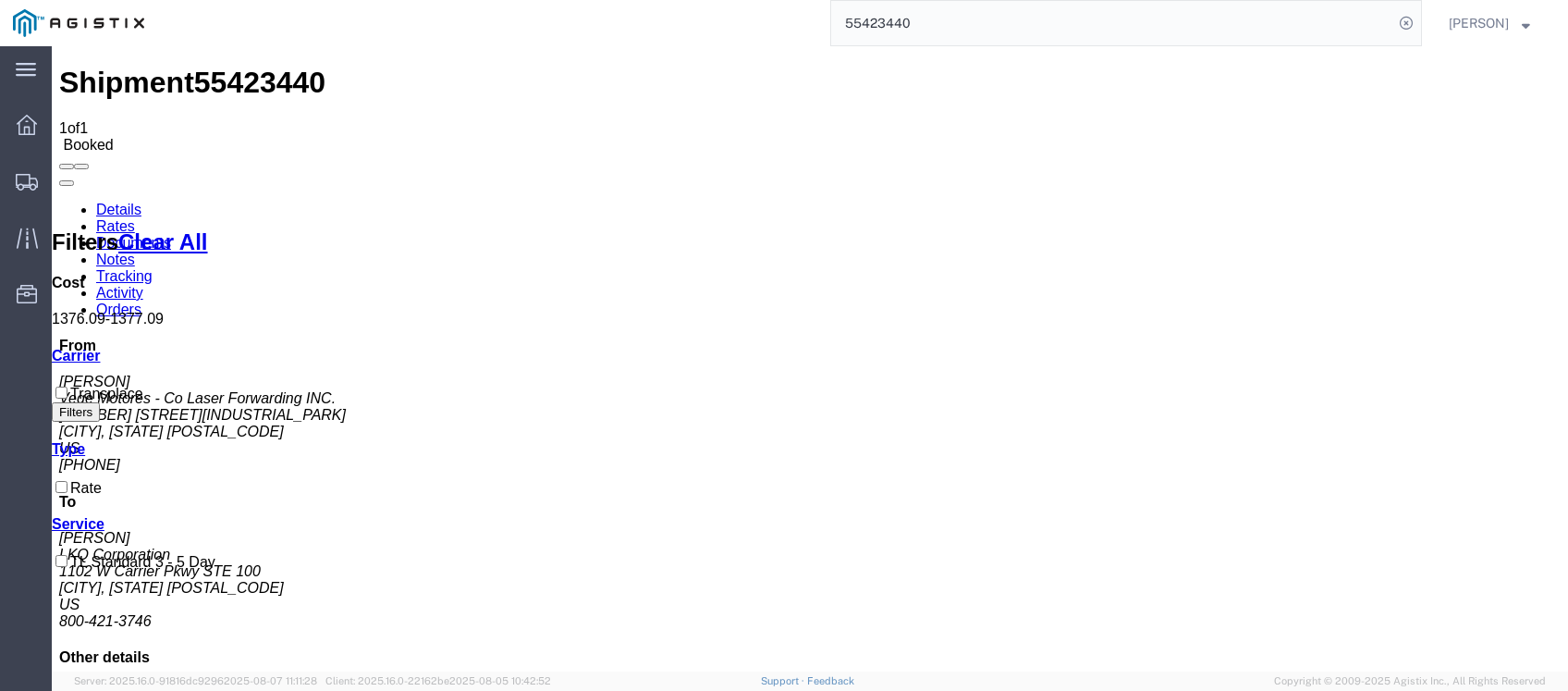 click on "55423440" 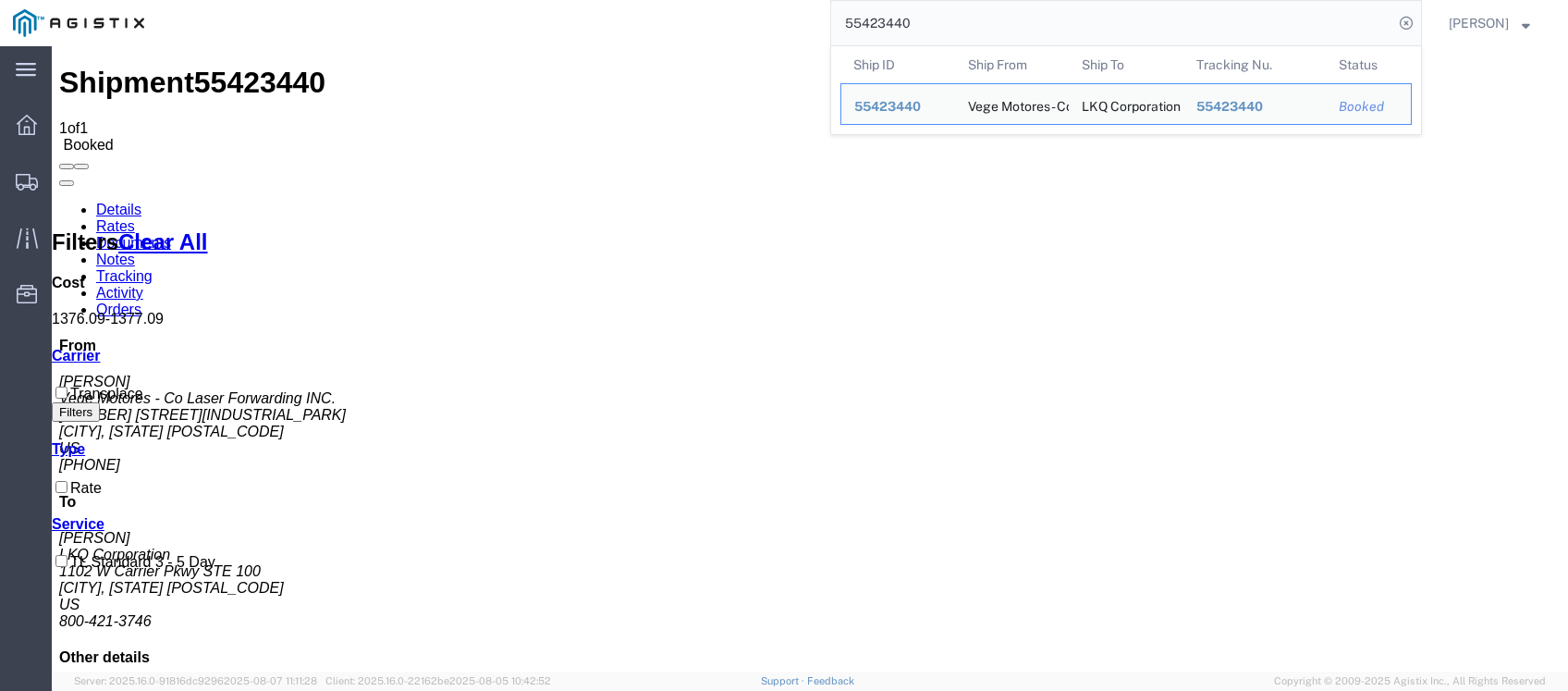 click on "55423440" 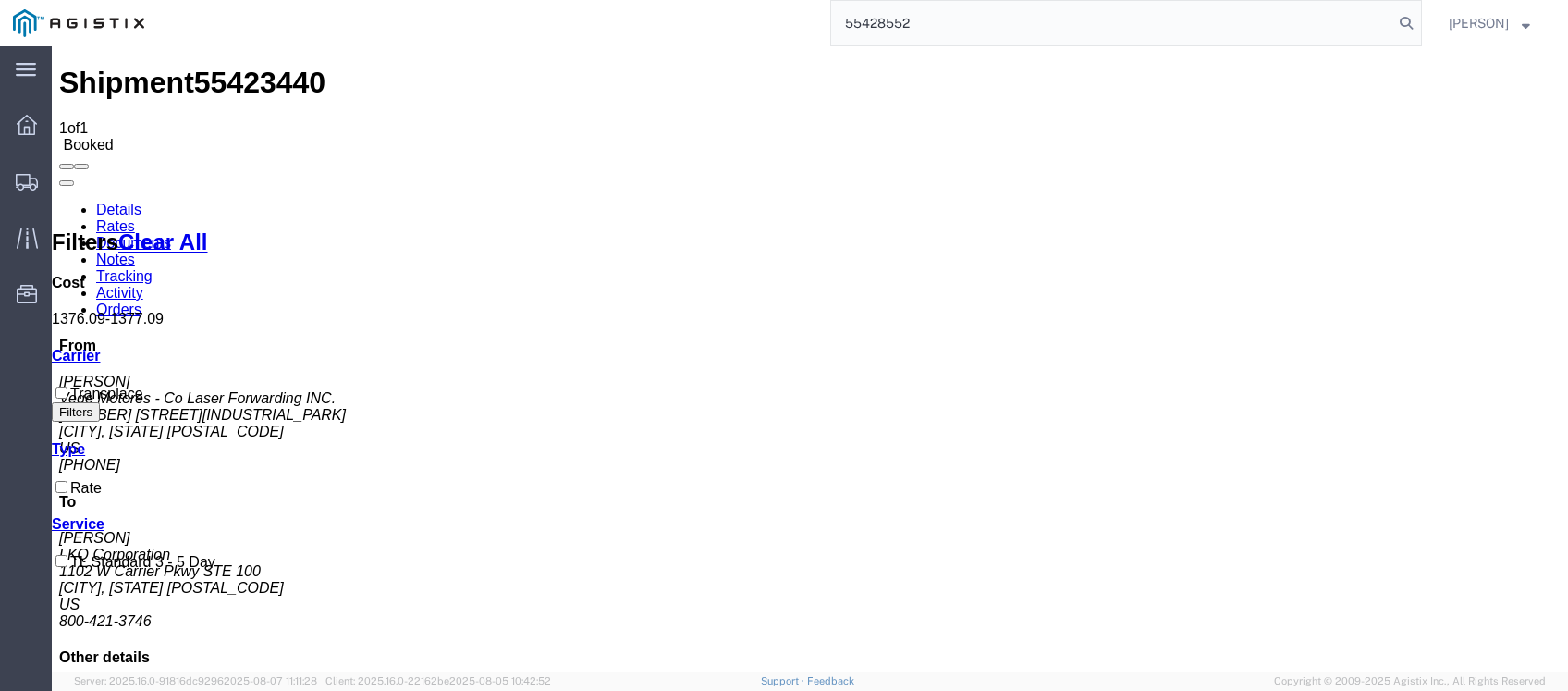 type on "55428552" 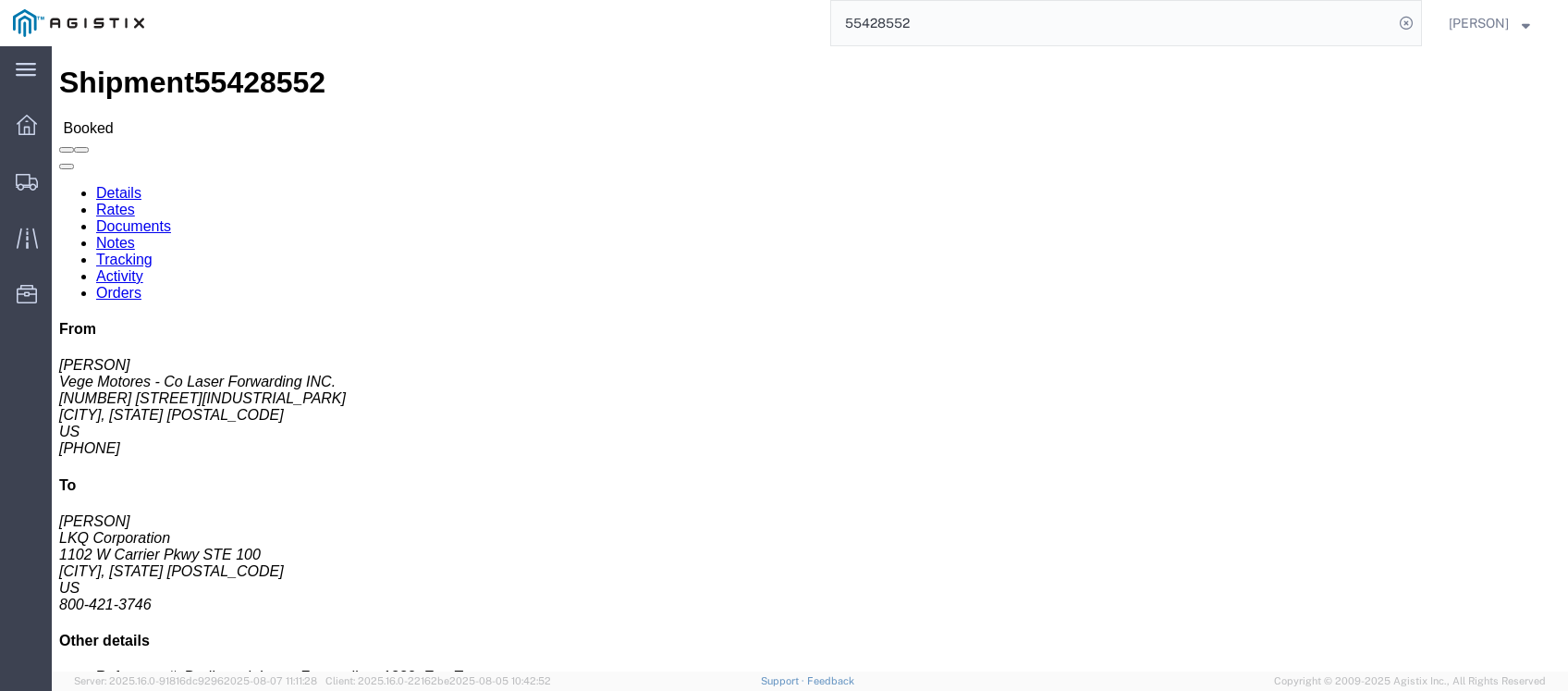 drag, startPoint x: 170, startPoint y: 117, endPoint x: 118, endPoint y: 71, distance: 69.42622 